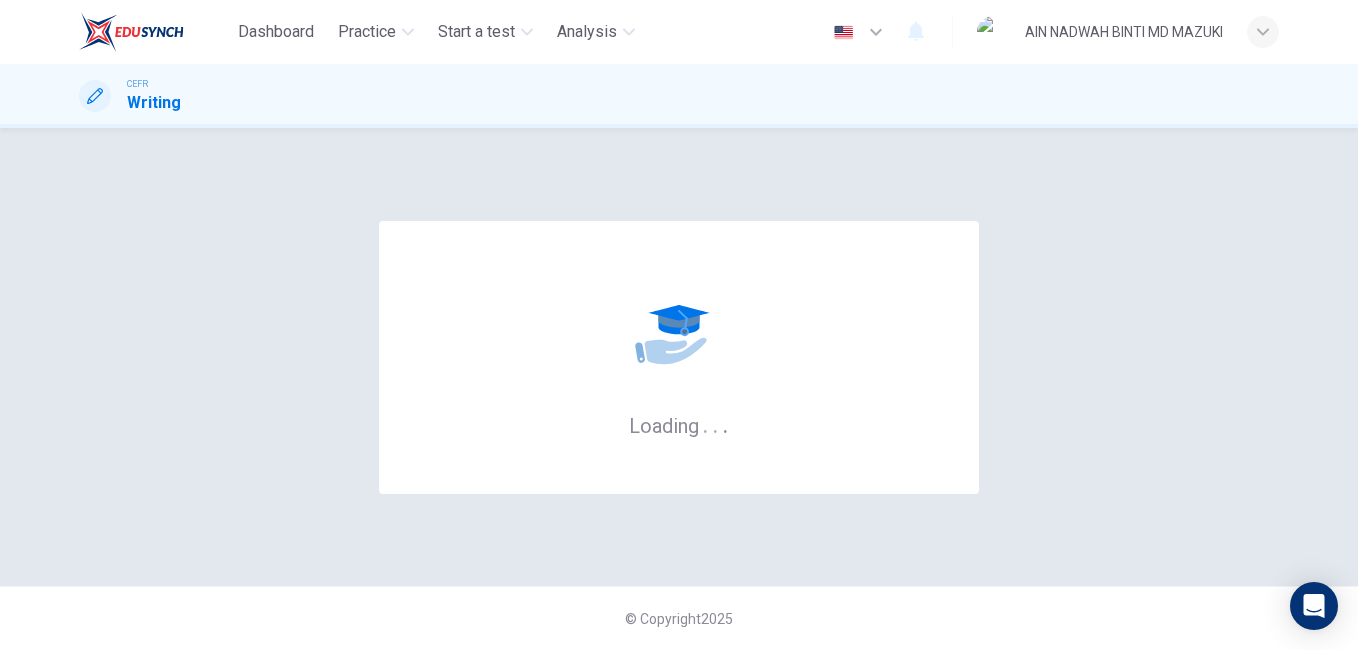 scroll, scrollTop: 0, scrollLeft: 0, axis: both 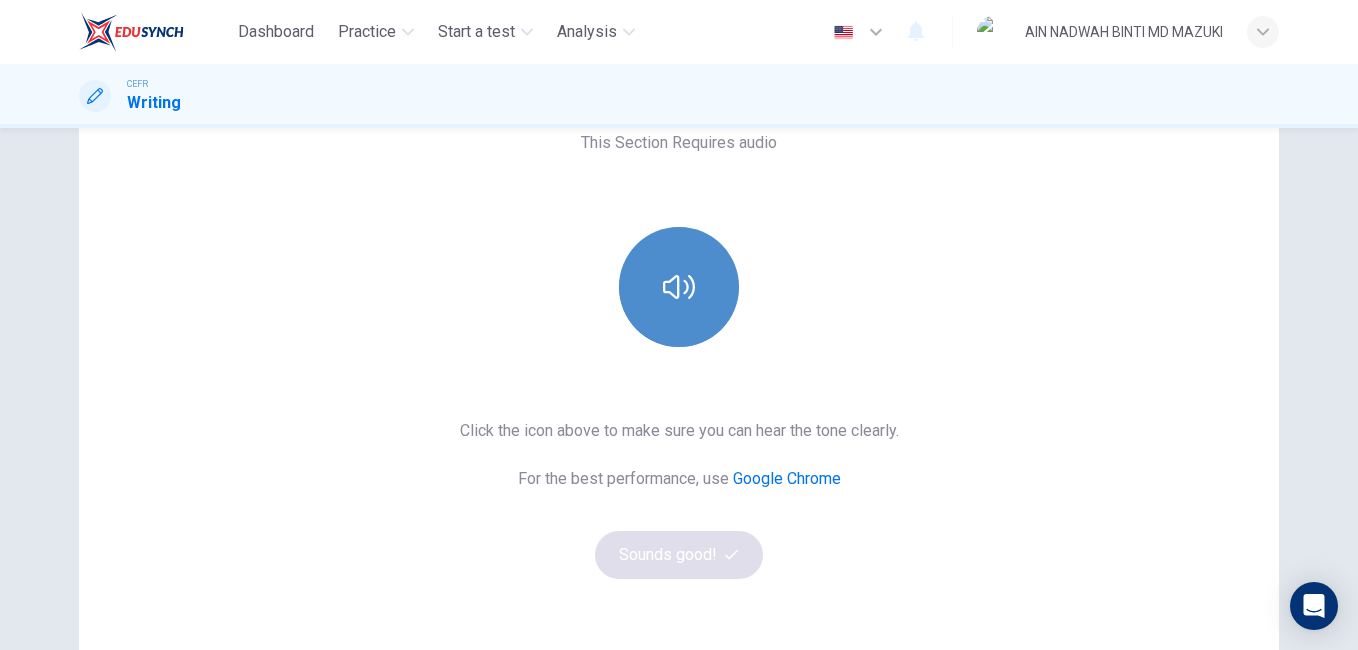 click at bounding box center (679, 287) 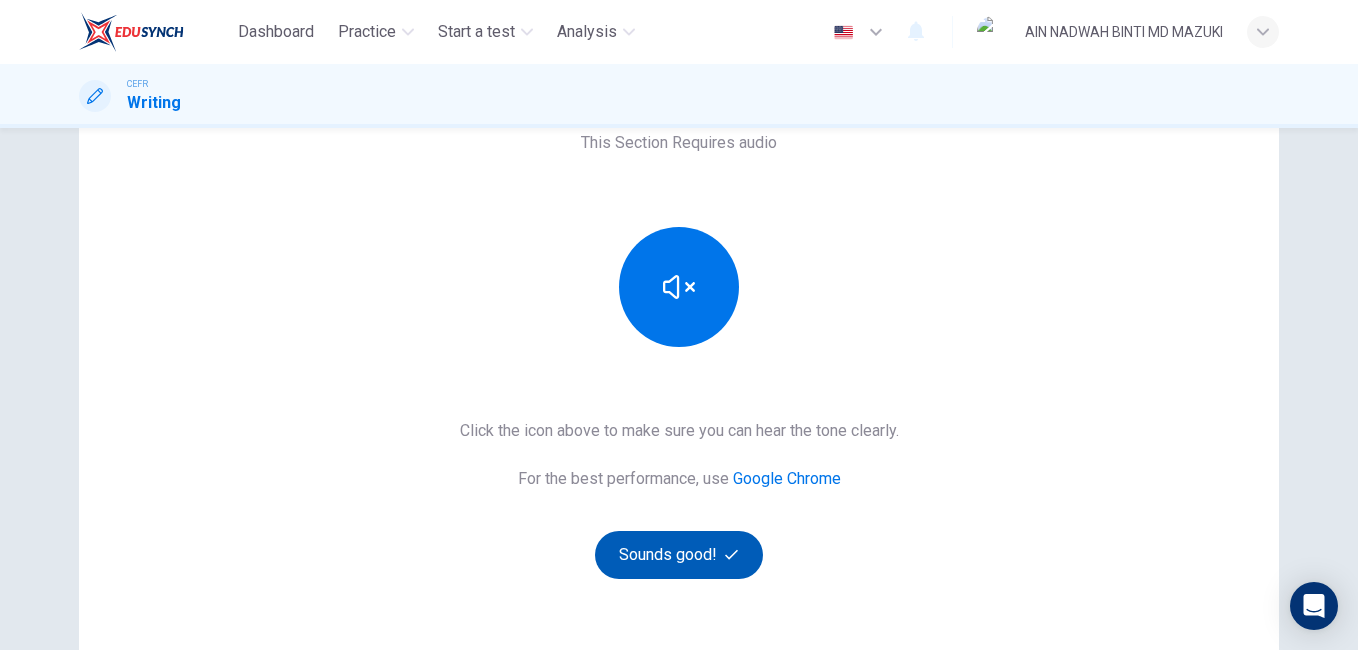 click on "Sounds good!" at bounding box center (679, 555) 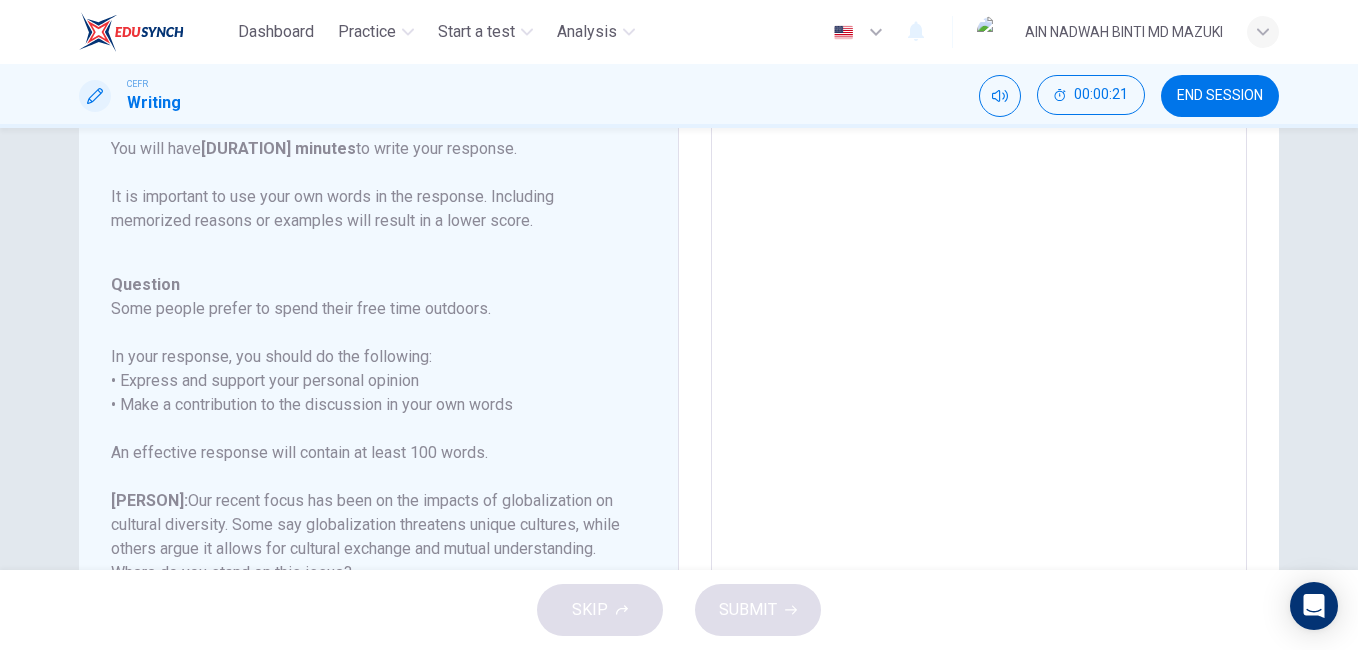 scroll, scrollTop: 222, scrollLeft: 0, axis: vertical 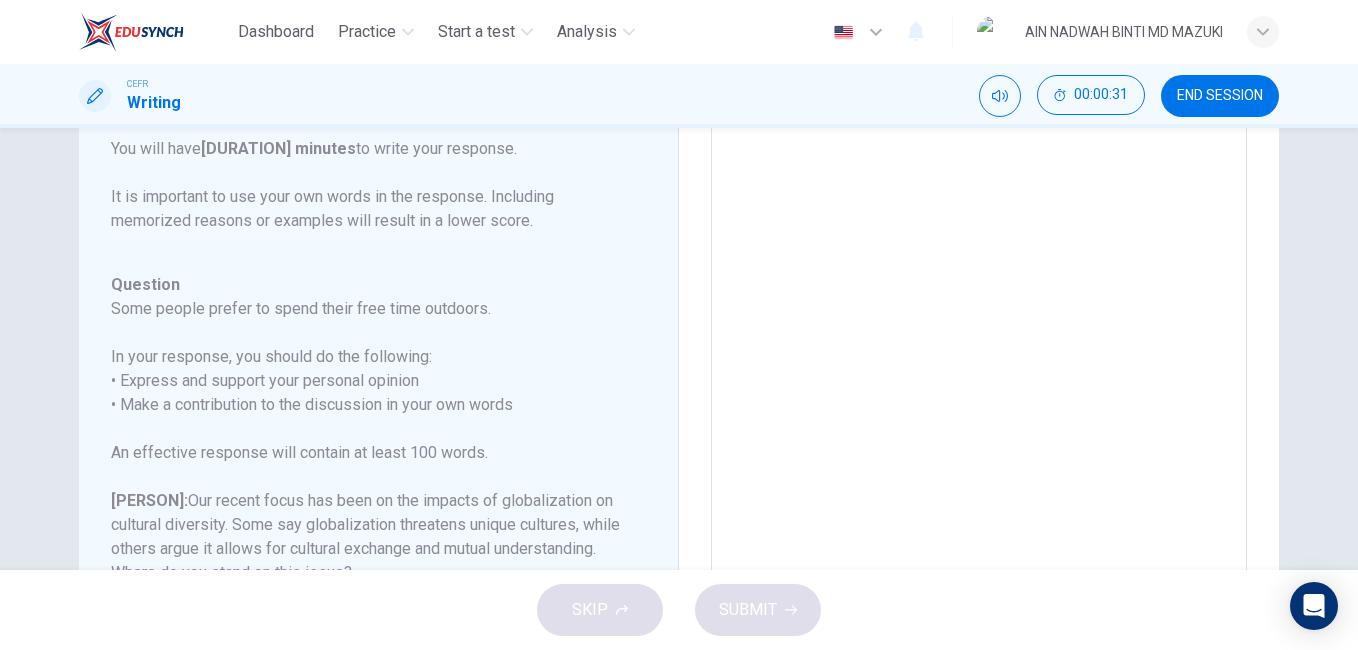 click at bounding box center (979, 411) 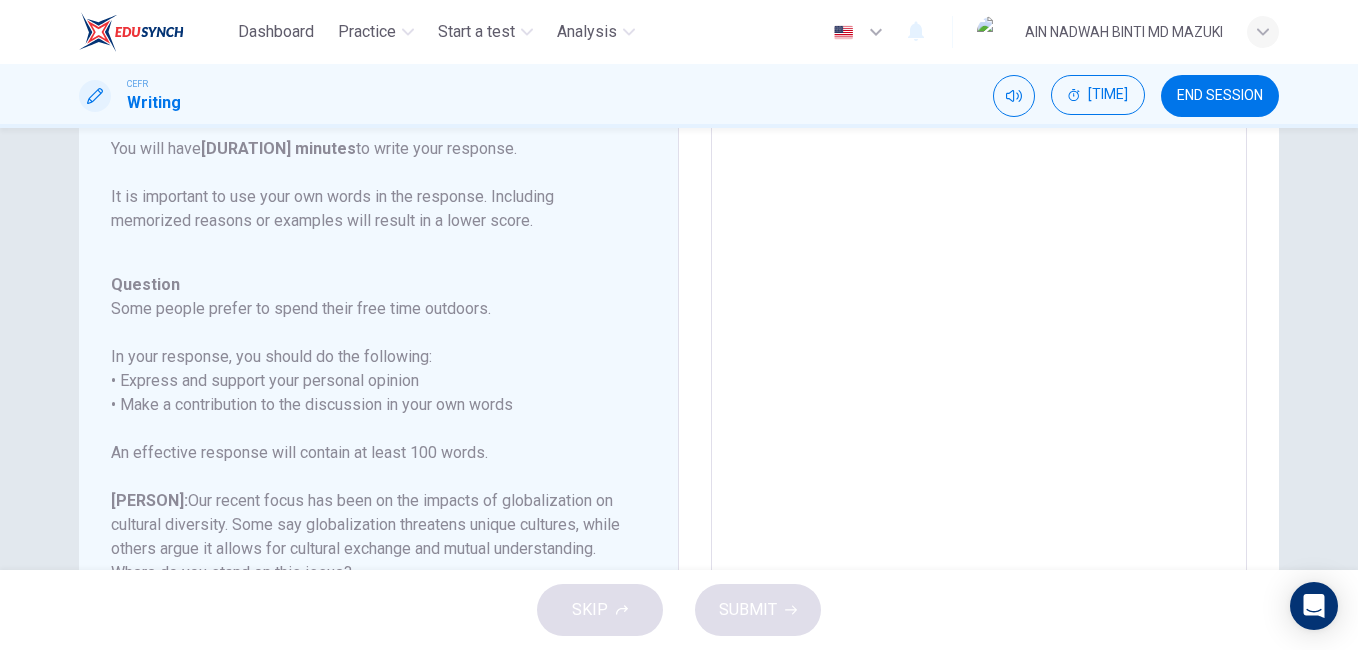 click at bounding box center (979, 411) 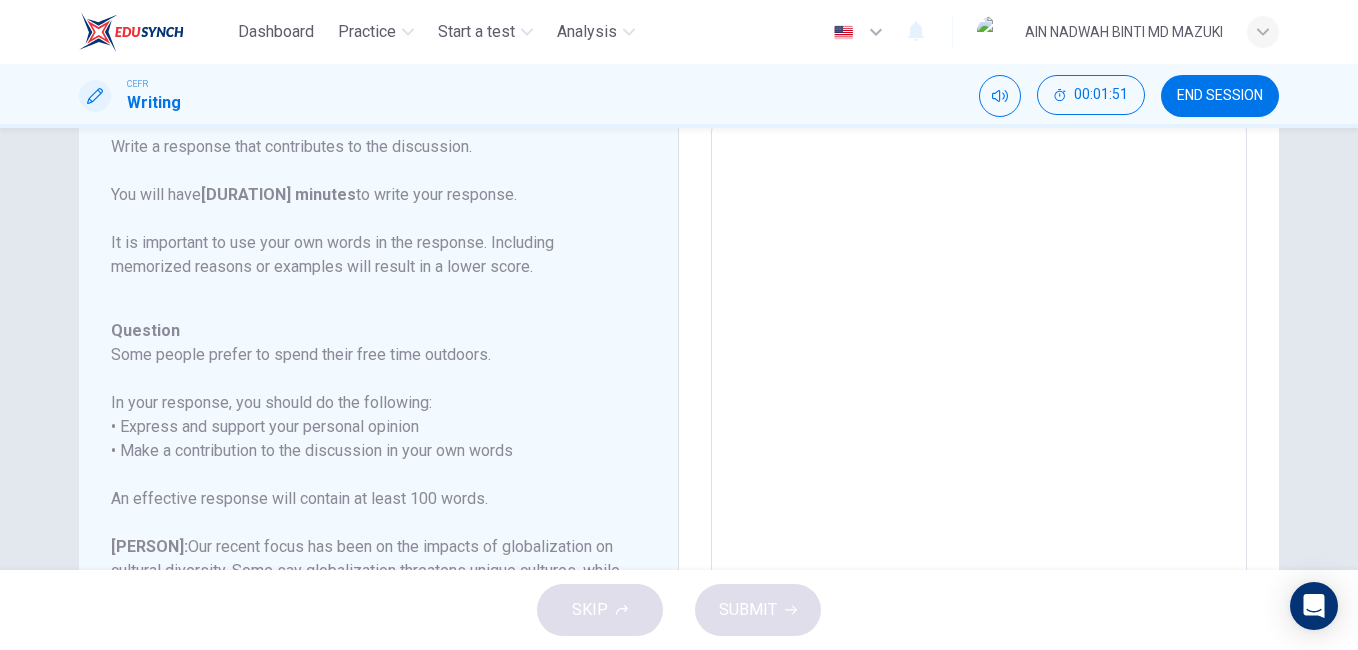 scroll, scrollTop: 0, scrollLeft: 0, axis: both 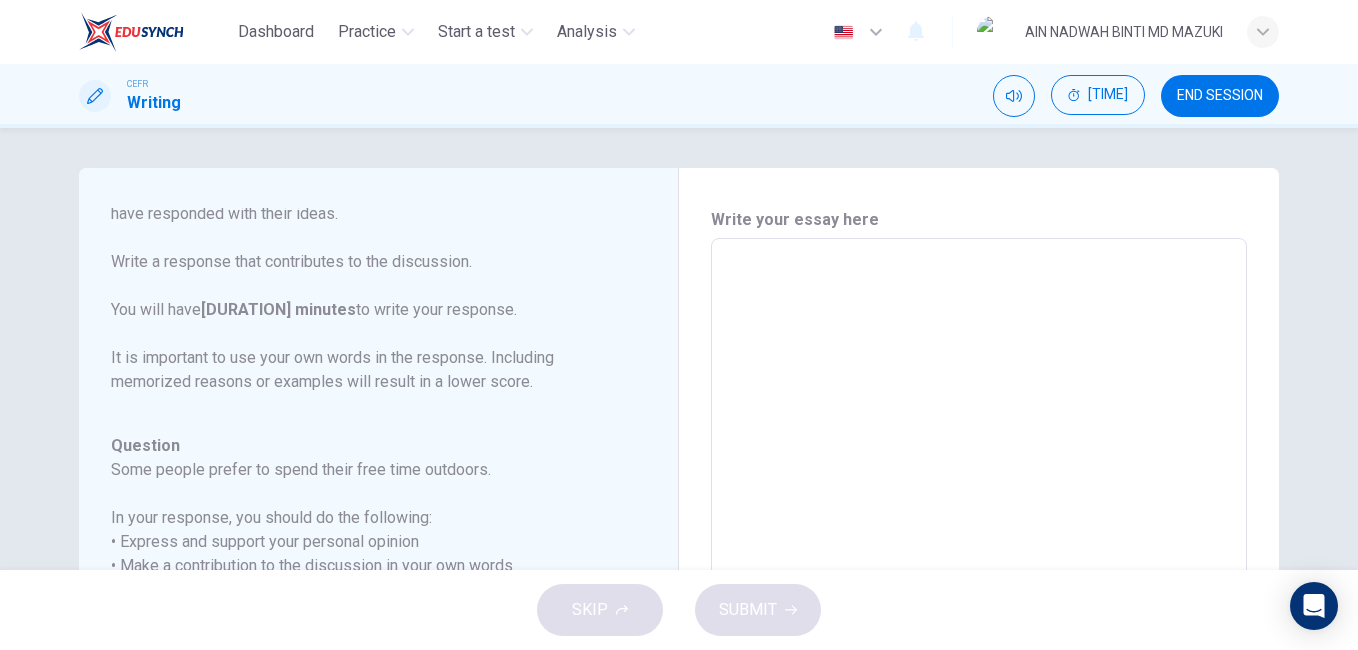 click at bounding box center [979, 572] 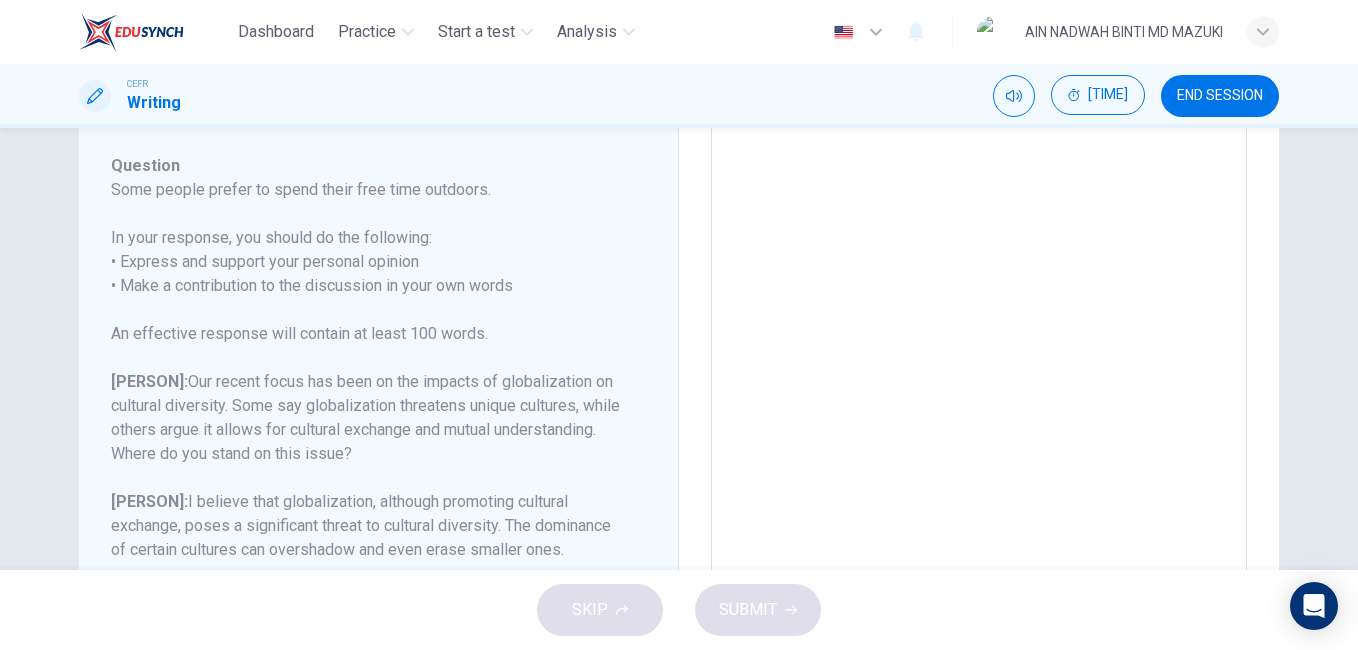 scroll, scrollTop: 281, scrollLeft: 0, axis: vertical 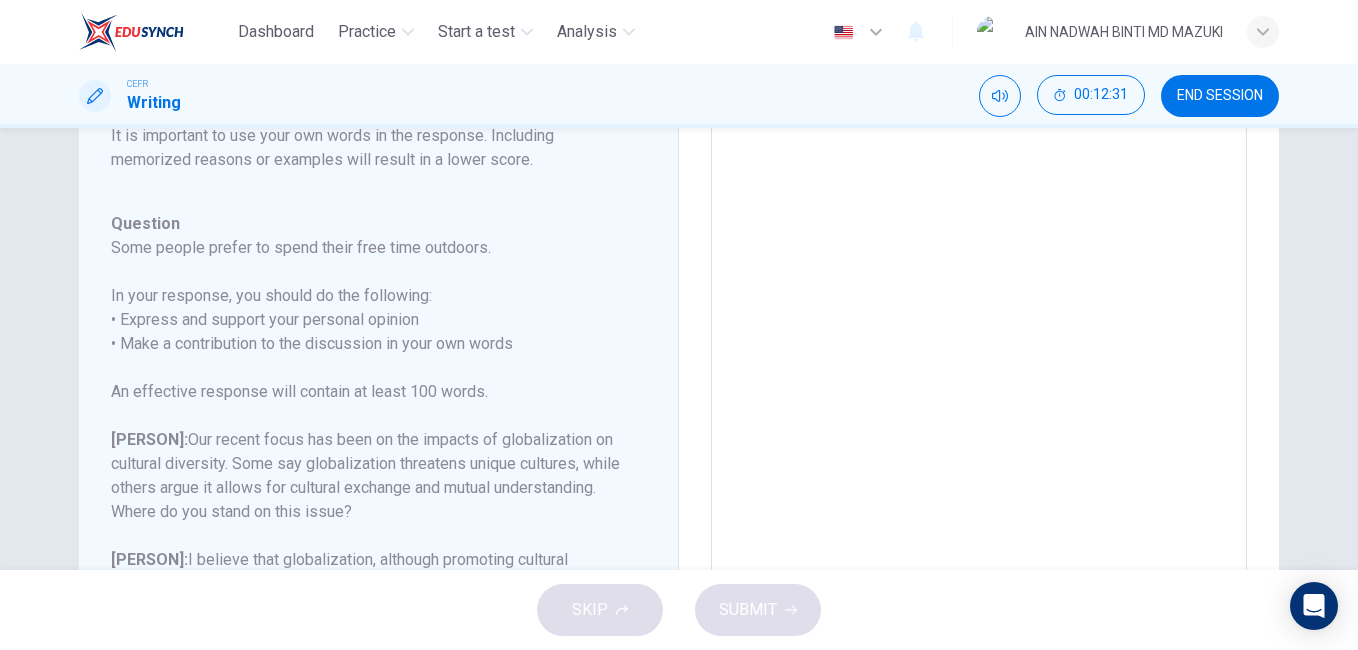 click at bounding box center (979, 350) 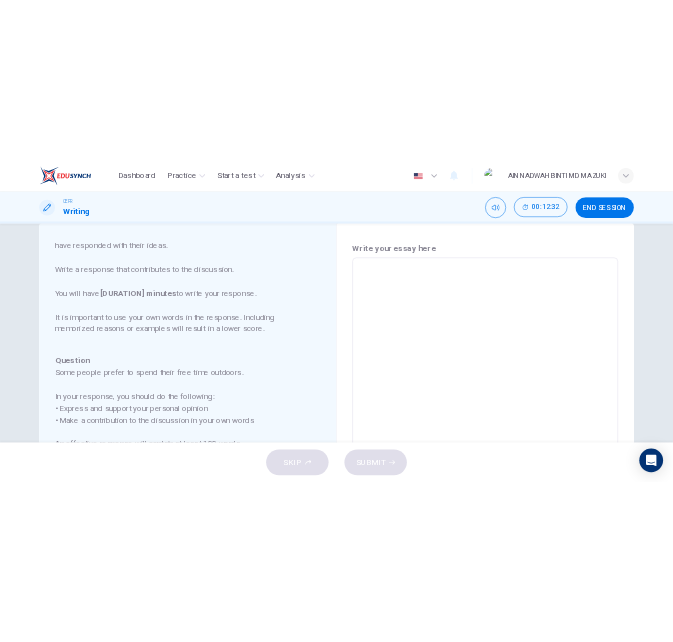 scroll, scrollTop: 42, scrollLeft: 0, axis: vertical 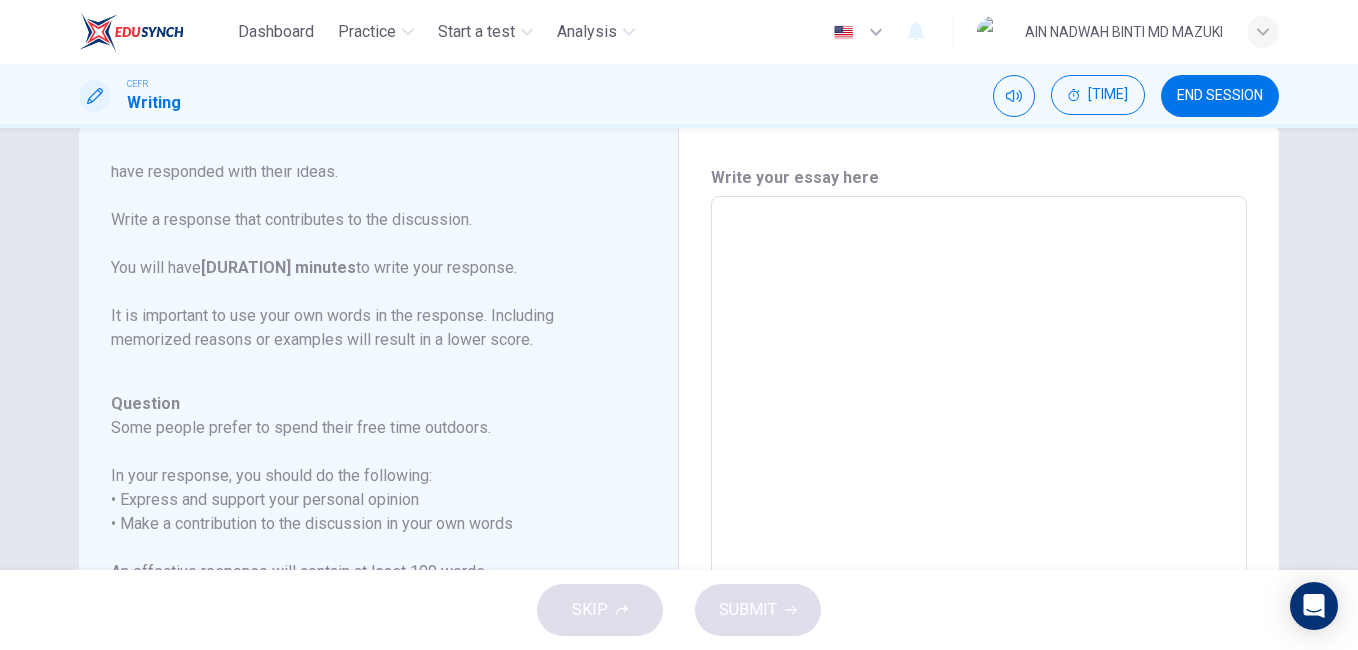 click at bounding box center (979, 530) 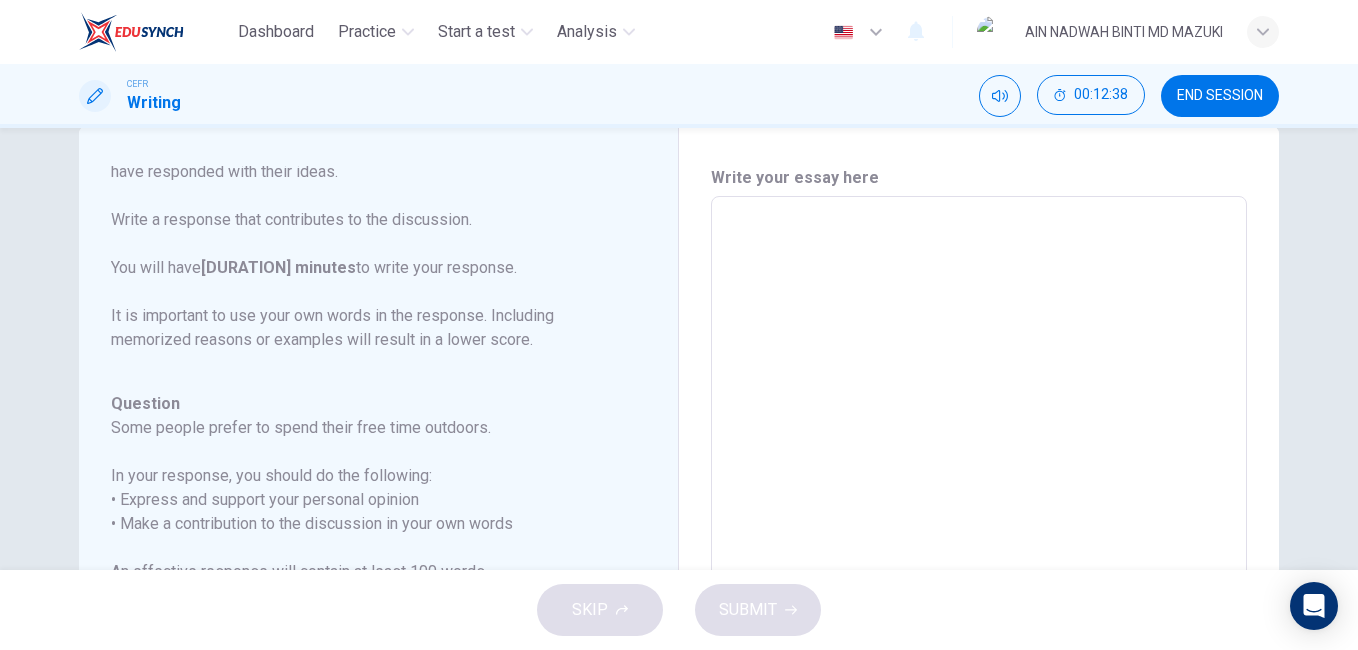click at bounding box center (979, 530) 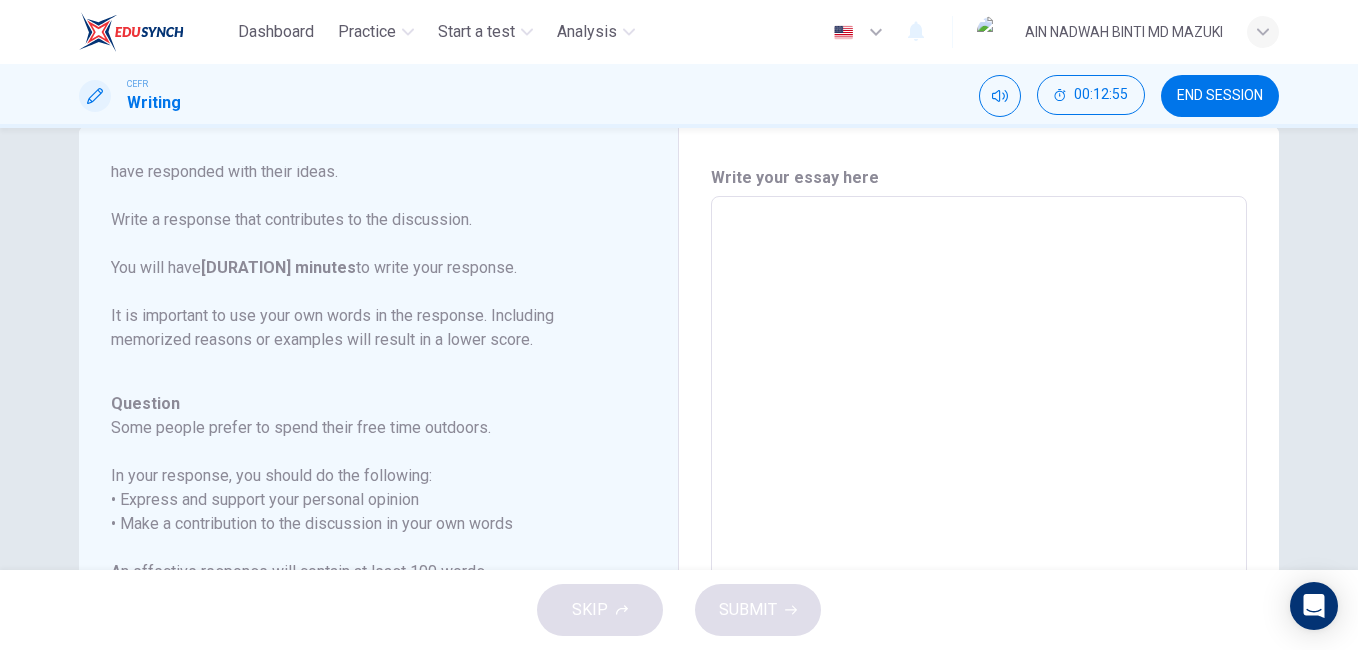 click at bounding box center [979, 530] 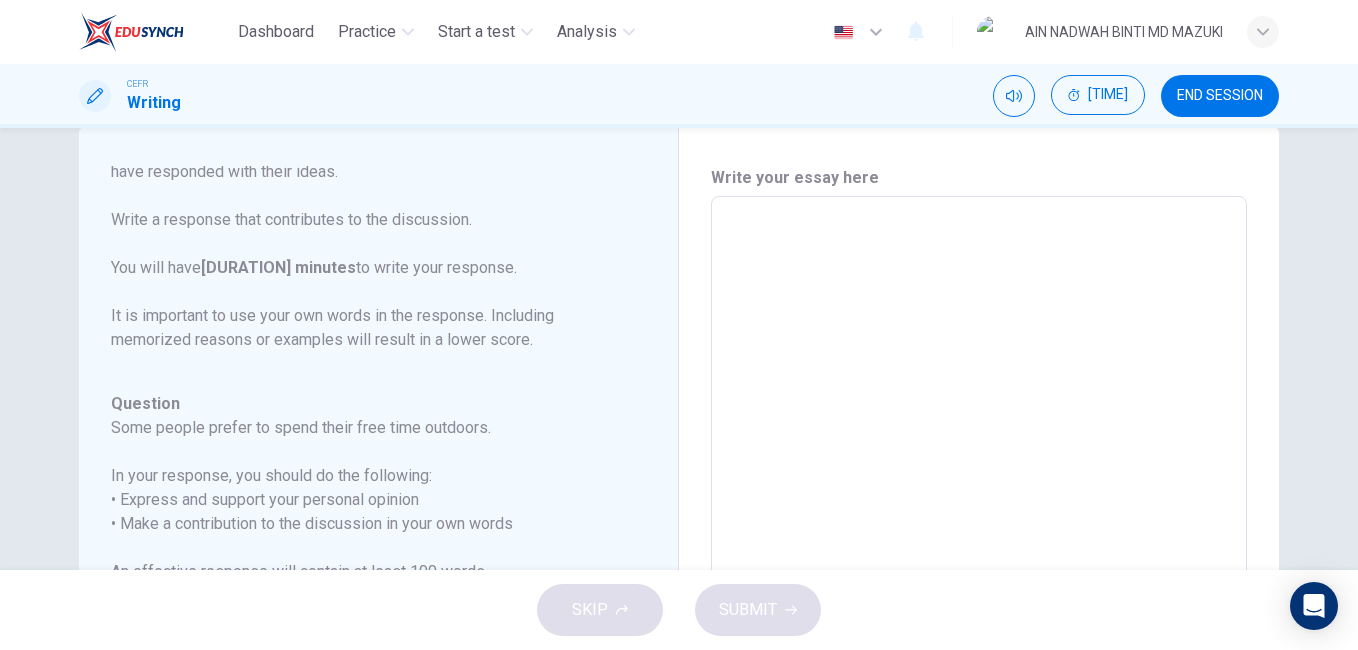 click at bounding box center (979, 530) 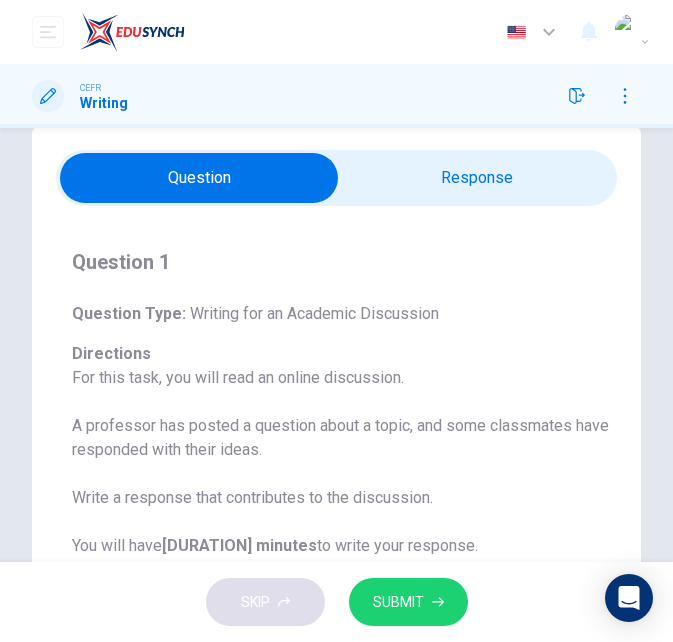 scroll, scrollTop: 118, scrollLeft: 0, axis: vertical 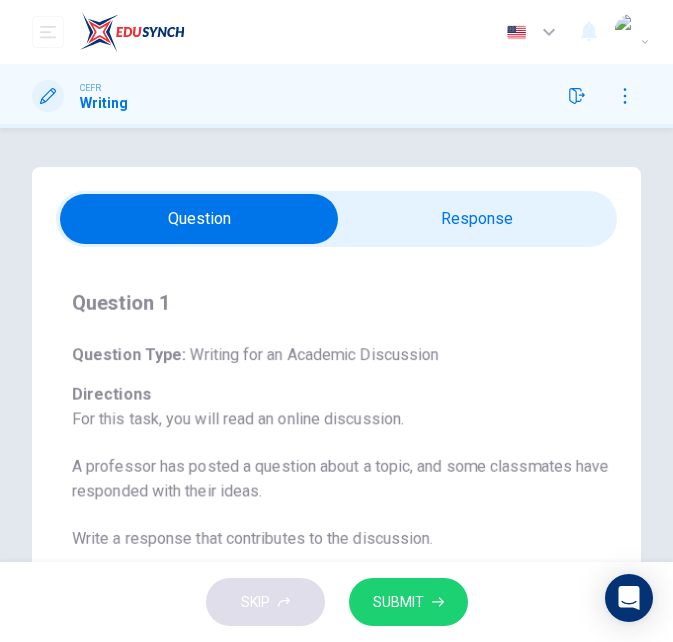 click at bounding box center (200, 219) 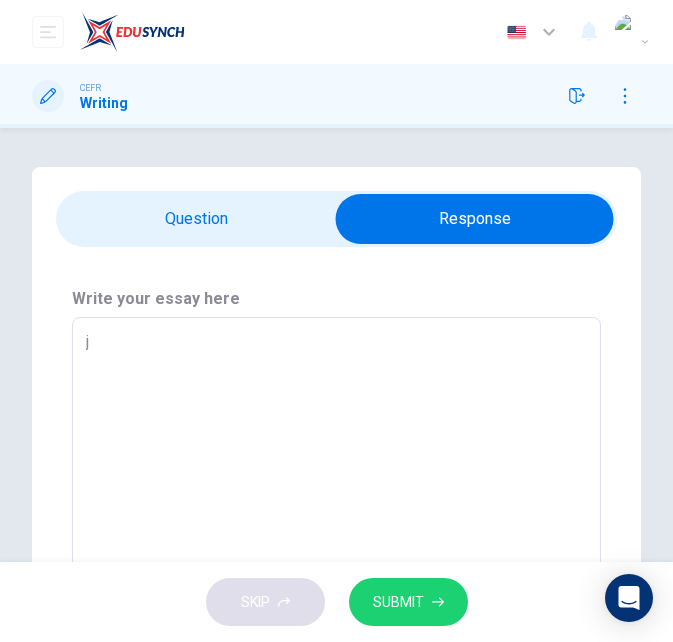 click on "j" at bounding box center [336, 467] 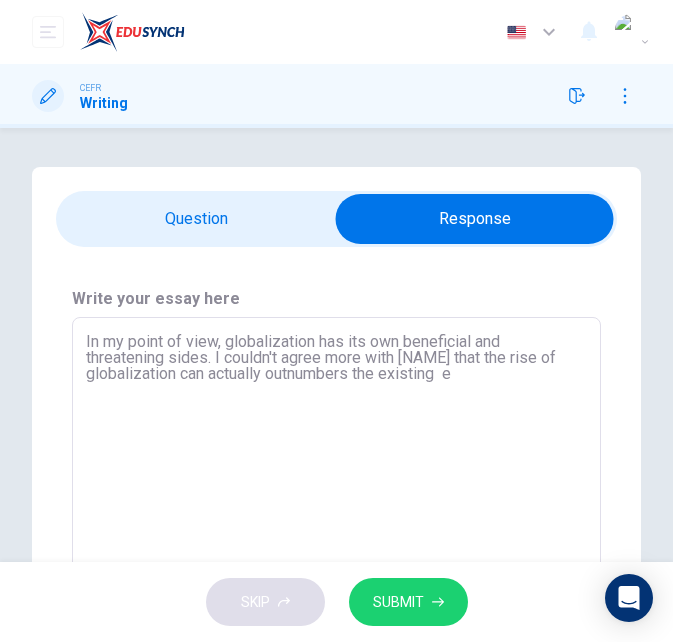 click on "In my point of view, globalization has its own beneficial and threatening sides. I couldn't agree more with [NAME] that the rise of globalization can actually outnumbers the existing  e" at bounding box center [336, 467] 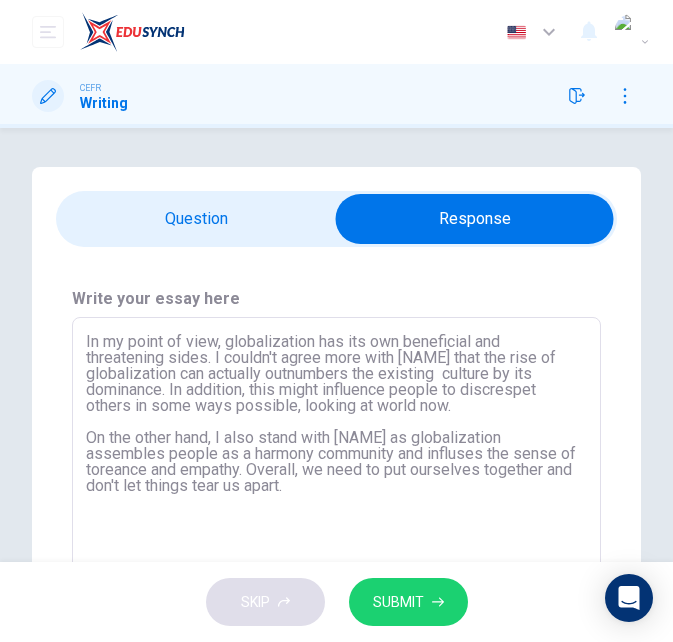 type on "In my point of view, globalization has its own beneficial and threatening sides. I couldn't agree more with [NAME] that the rise of globalization can actually outnumbers the existing  culture by its dominance. In addition, this might influence people to discrespet others in some ways possible, looking at world now.
On the other hand, I also stand with [NAME] as globalization assembles people as a harmony community and influses the sense of toreance and empathy. Overall, we need to put ourselves together and don't let things tear us apart." 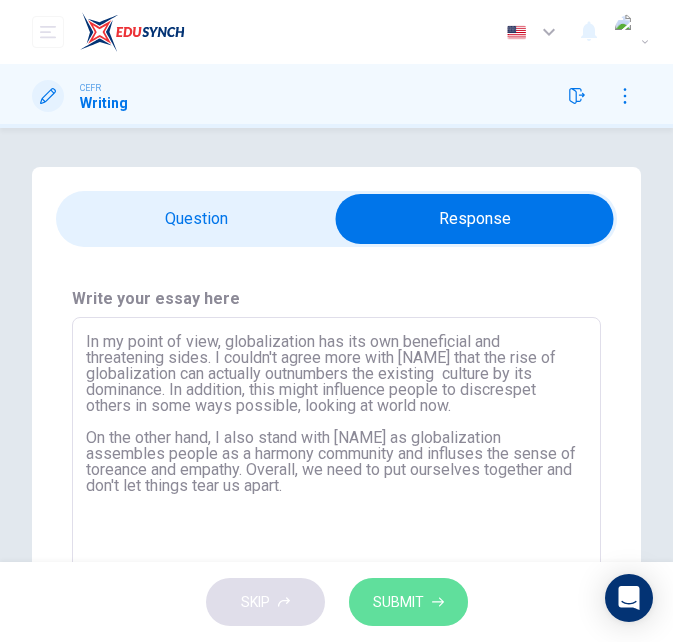 click on "SUBMIT" at bounding box center (398, 602) 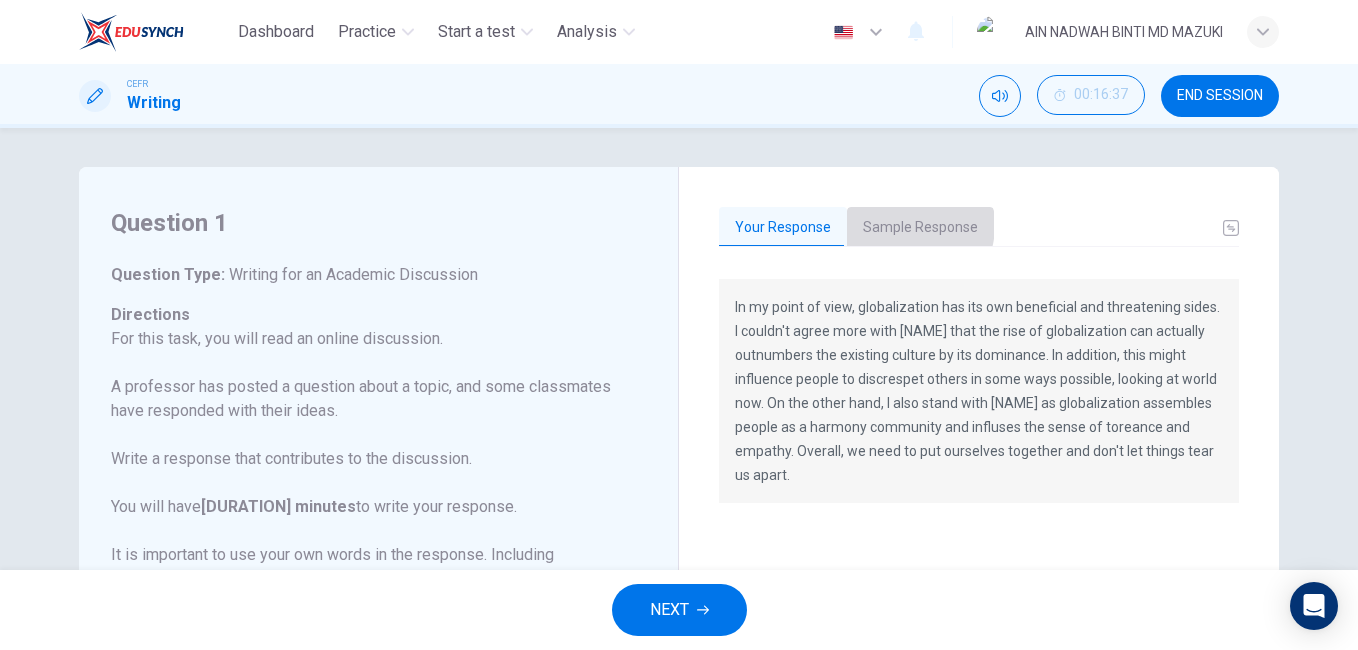 click on "Sample Response" at bounding box center [920, 228] 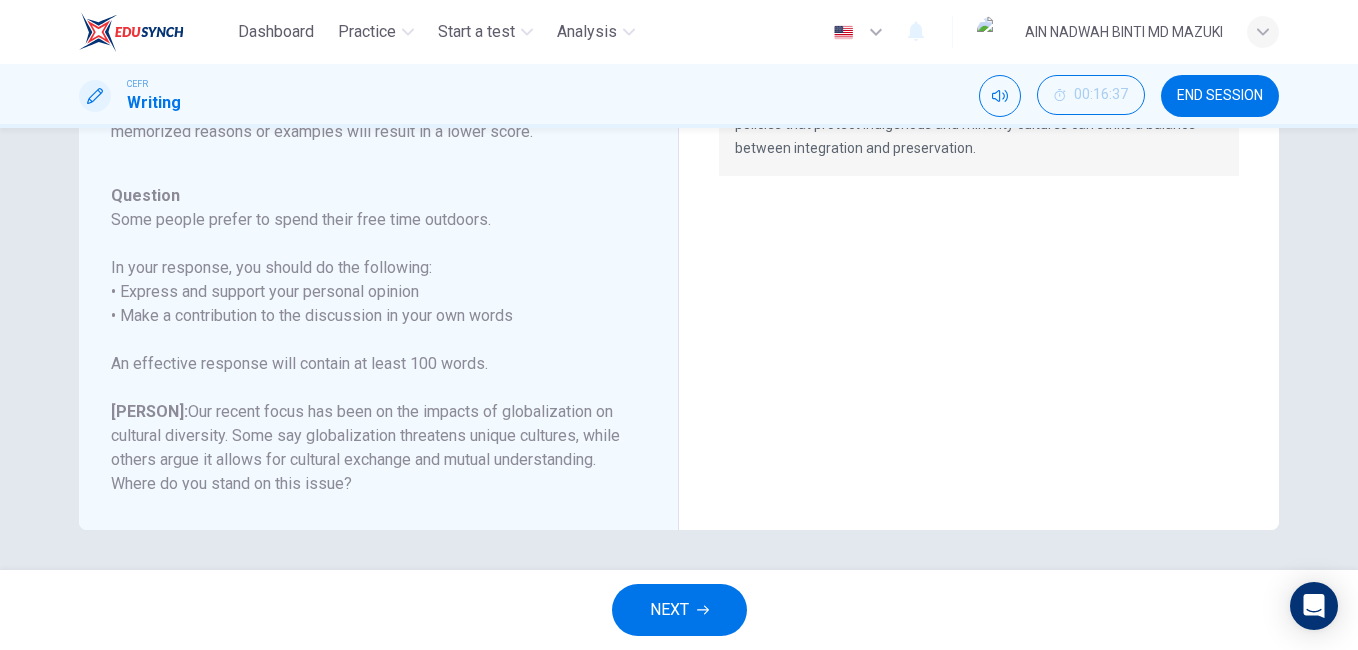 scroll, scrollTop: 424, scrollLeft: 0, axis: vertical 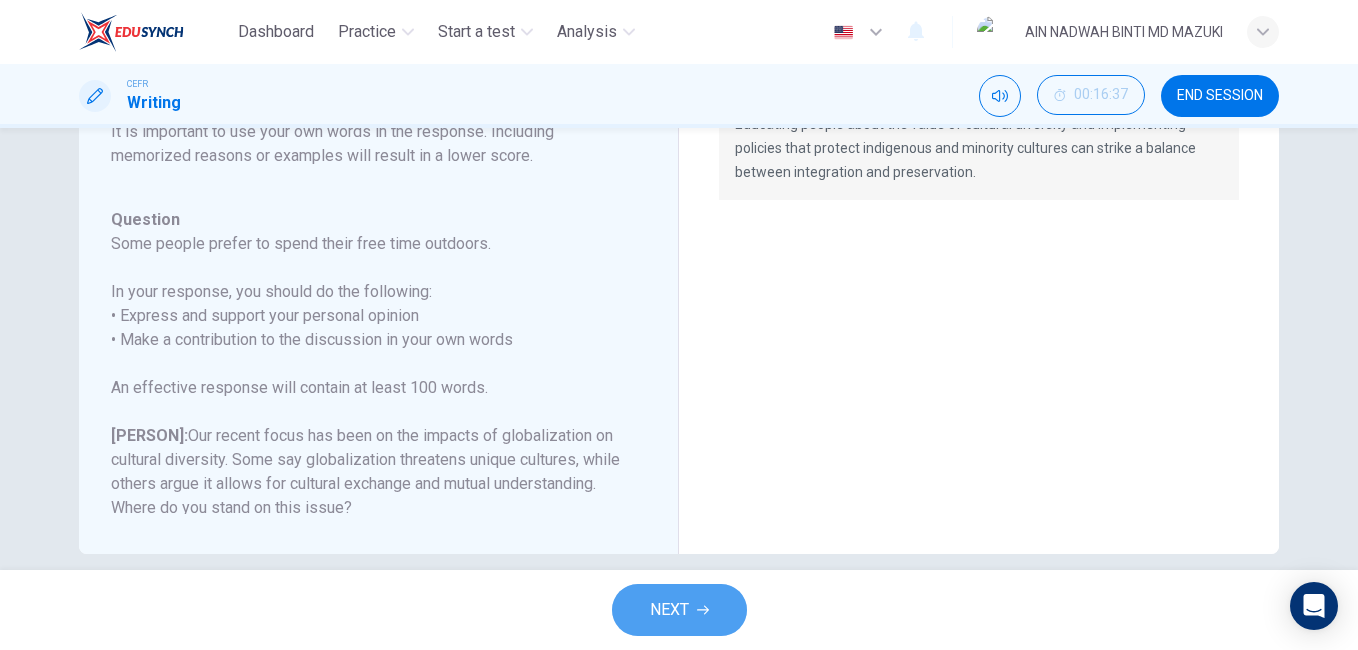 click on "NEXT" at bounding box center [669, 610] 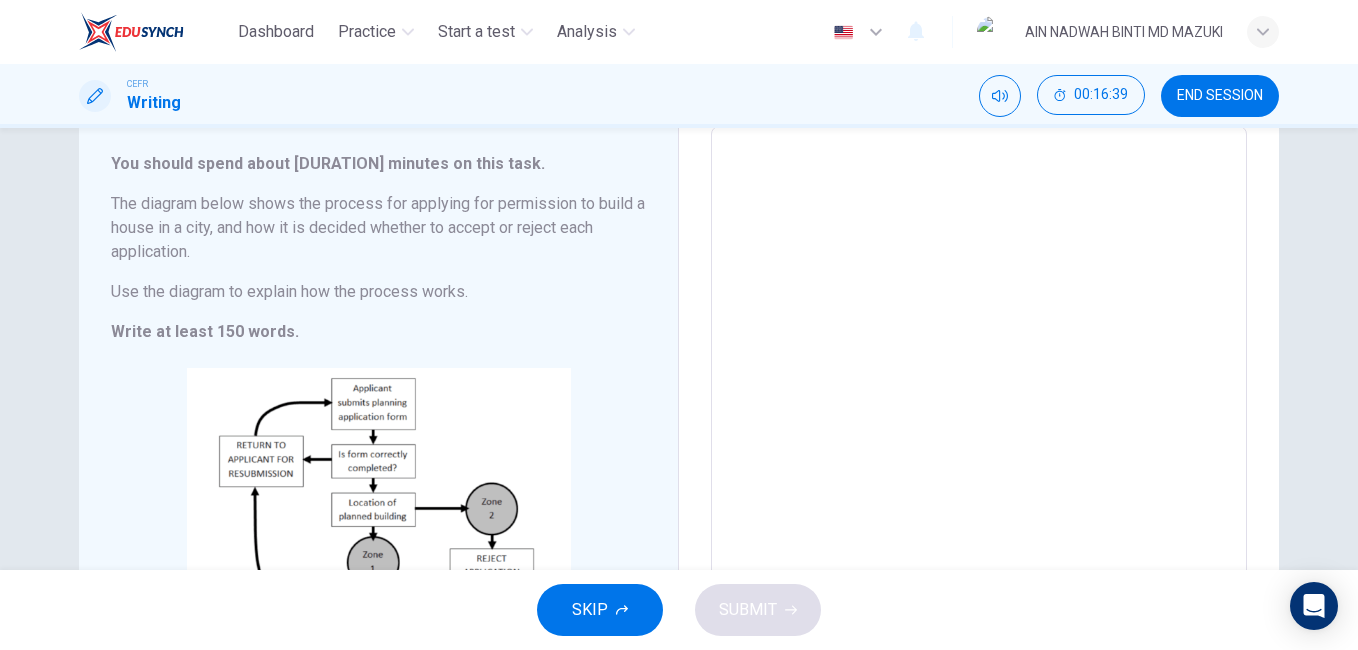 scroll, scrollTop: 113, scrollLeft: 0, axis: vertical 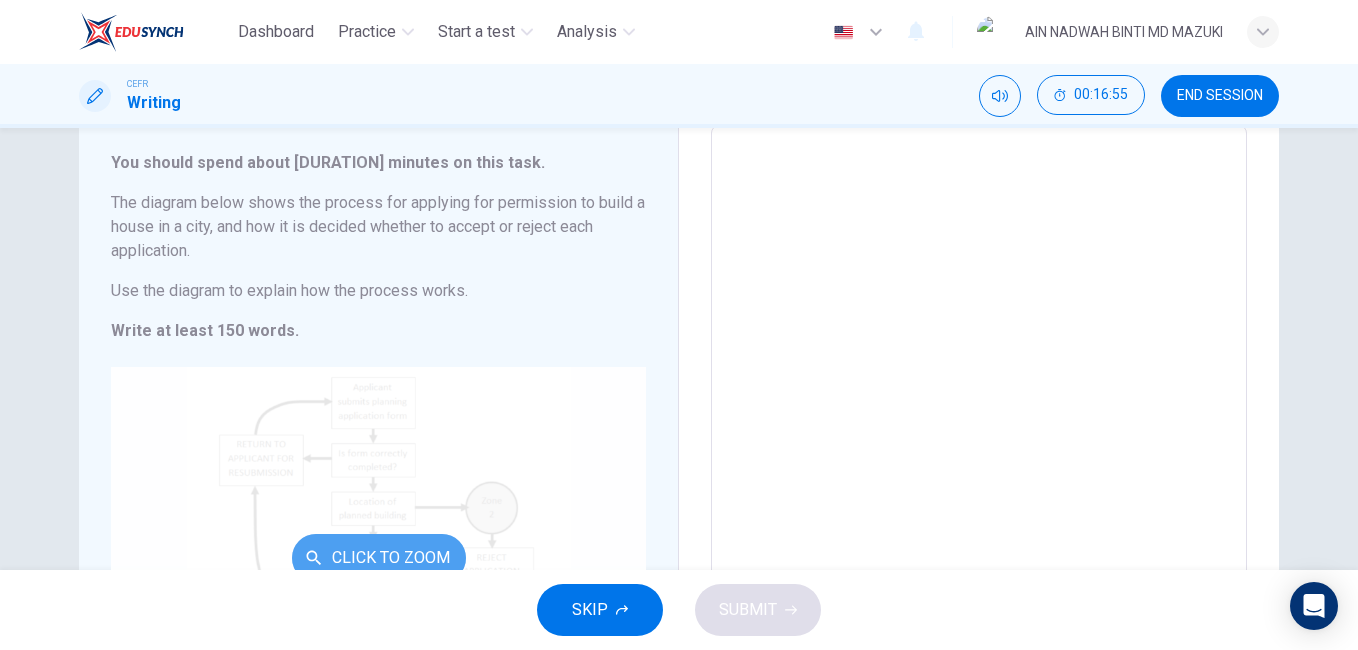 click on "Click to Zoom" at bounding box center (379, 558) 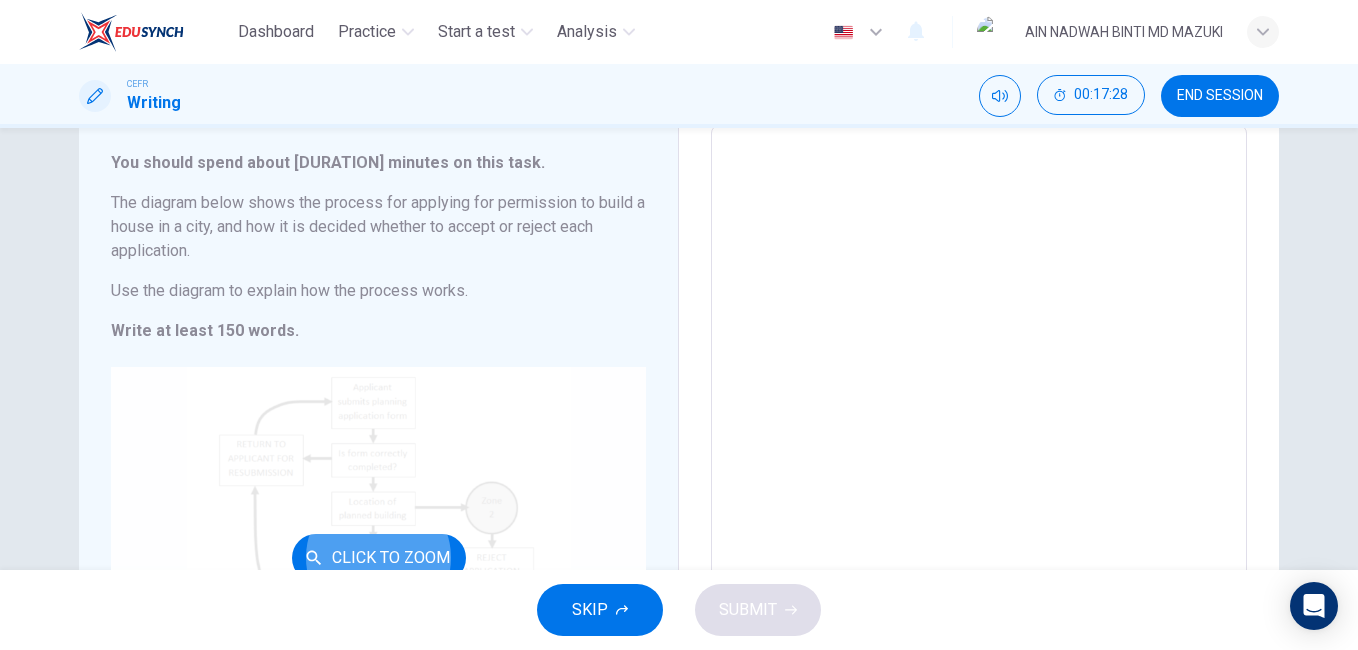 scroll, scrollTop: 125, scrollLeft: 0, axis: vertical 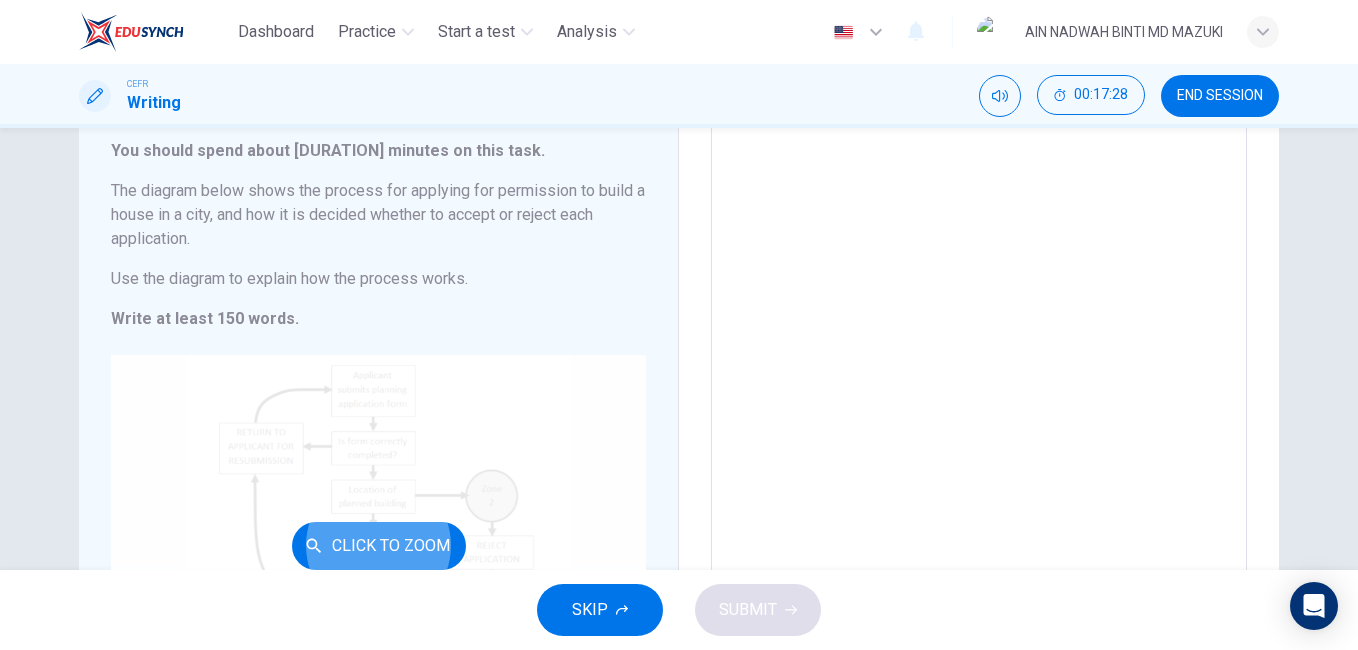 type 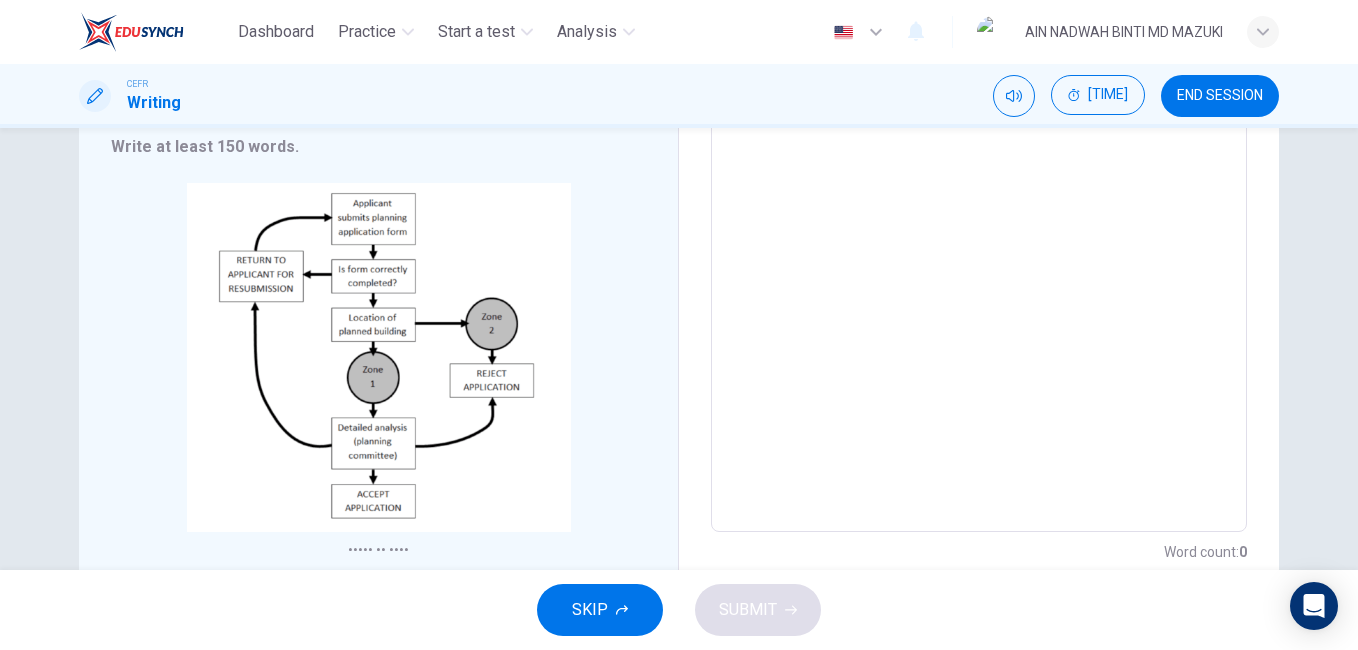 scroll, scrollTop: 371, scrollLeft: 0, axis: vertical 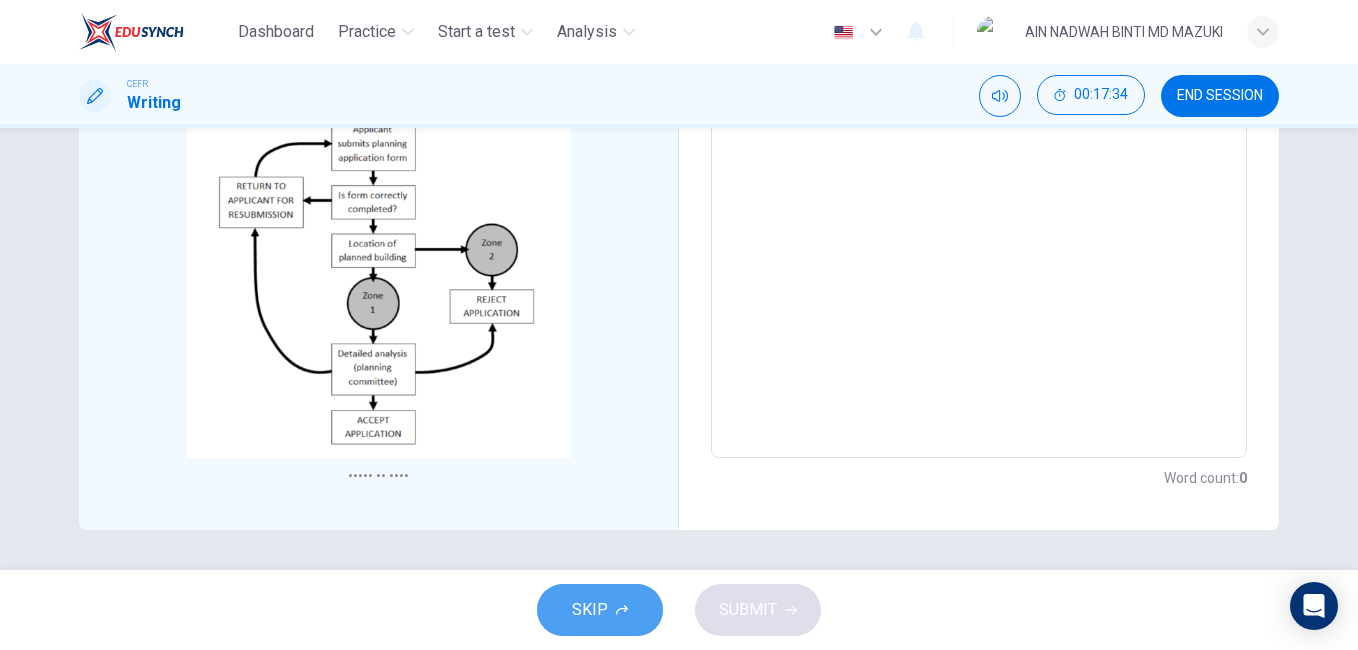 click on "SKIP" at bounding box center (600, 610) 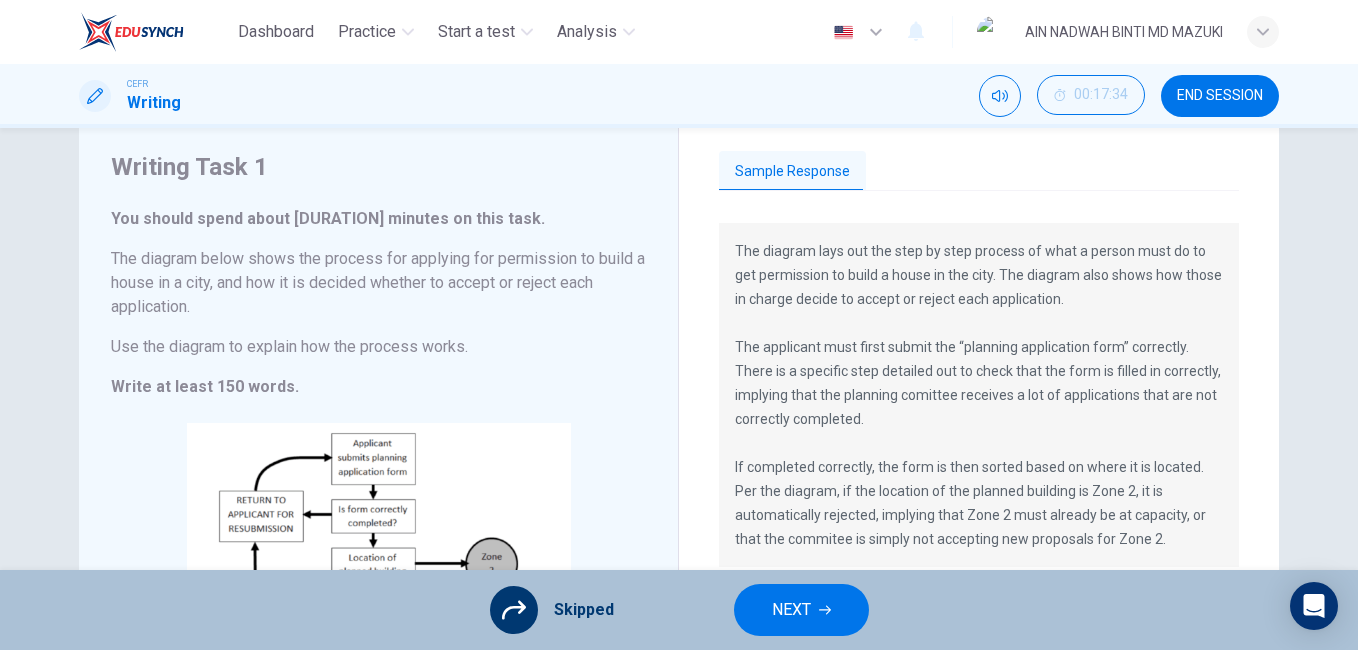 scroll, scrollTop: 48, scrollLeft: 0, axis: vertical 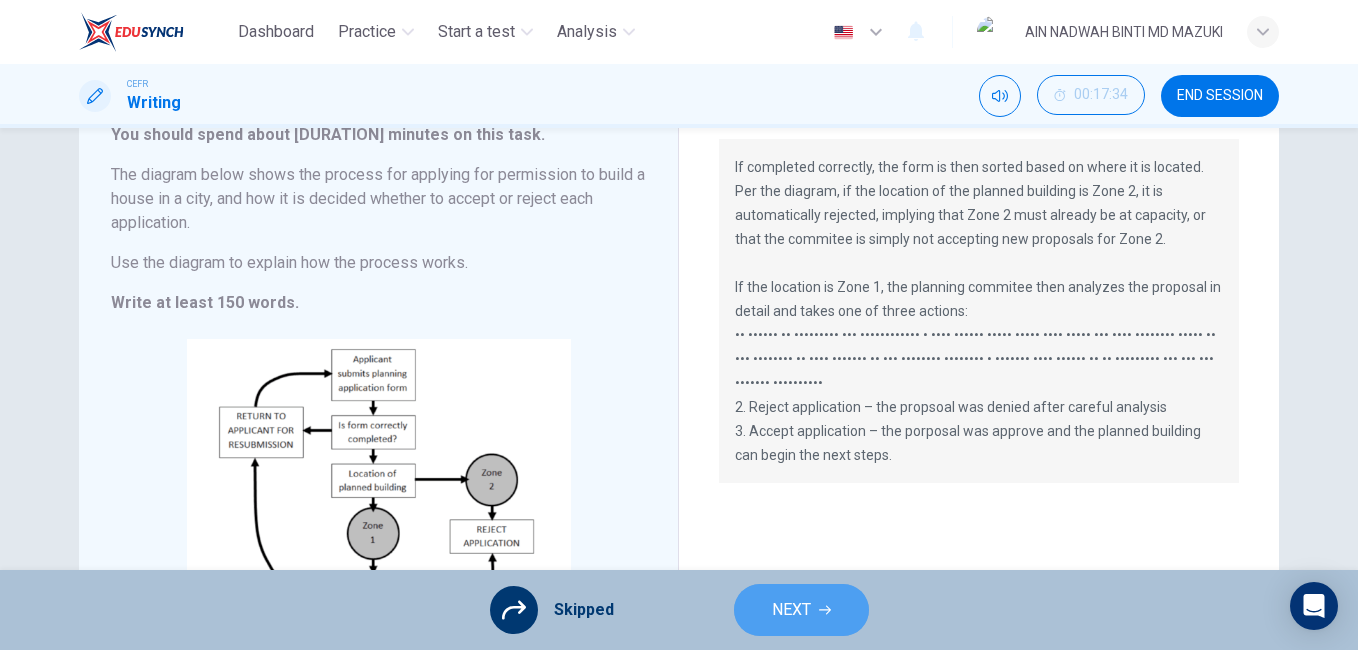 click on "NEXT" at bounding box center [791, 610] 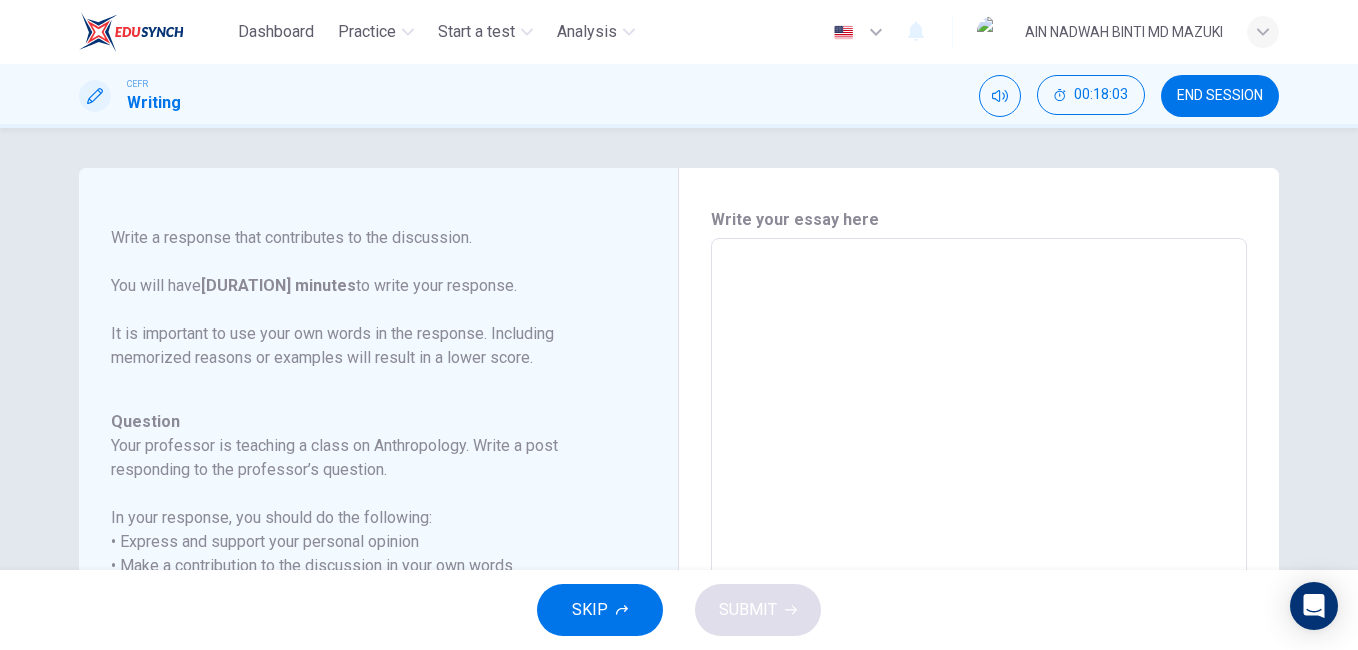 scroll, scrollTop: 246, scrollLeft: 0, axis: vertical 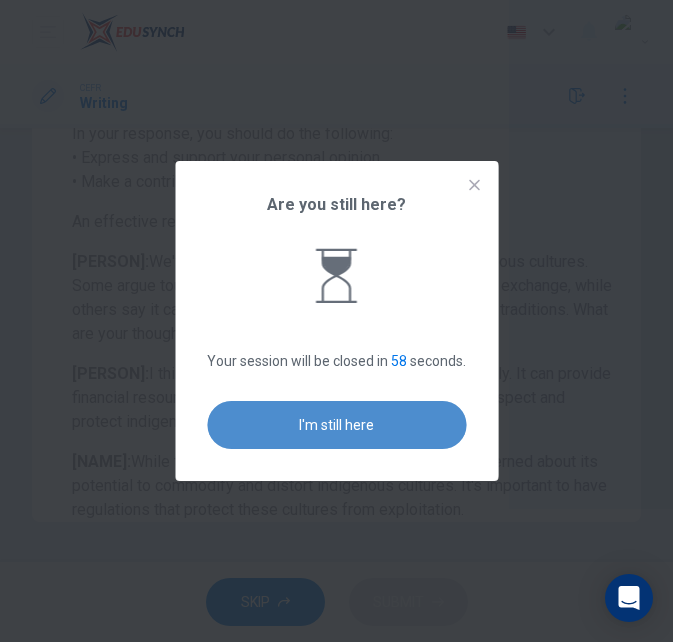 click on "I'm still here" at bounding box center (336, 425) 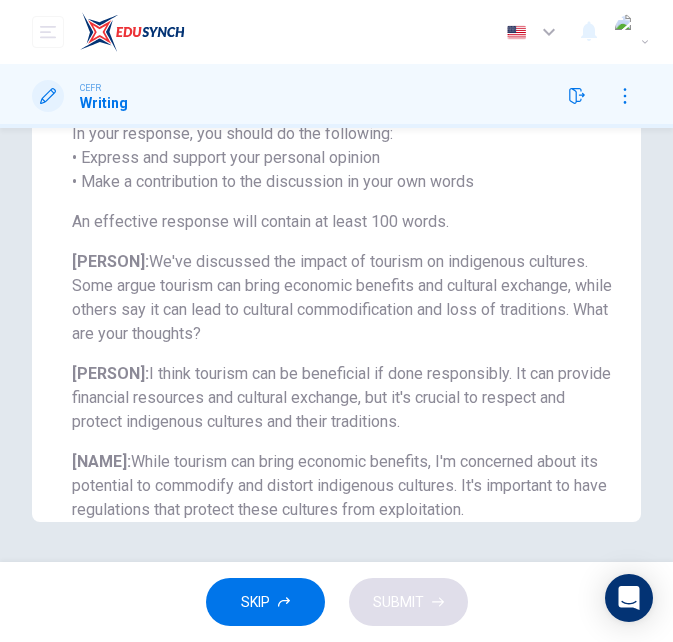 scroll, scrollTop: 0, scrollLeft: 0, axis: both 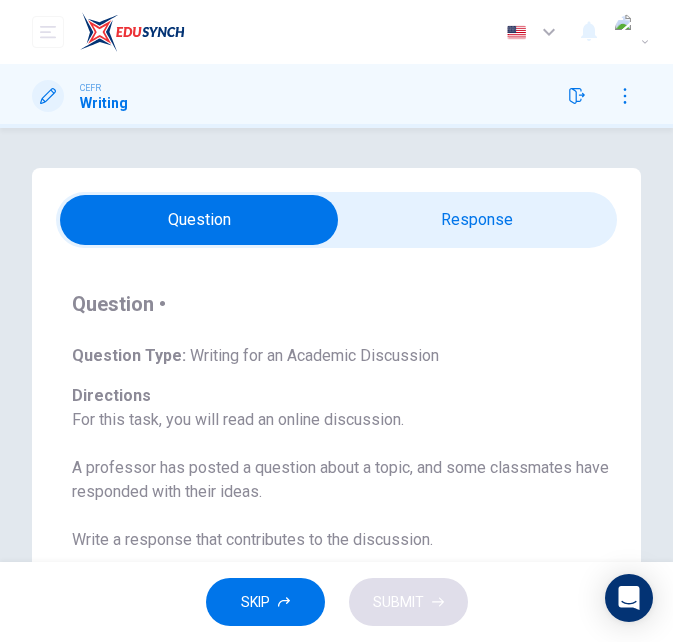 click at bounding box center [200, 220] 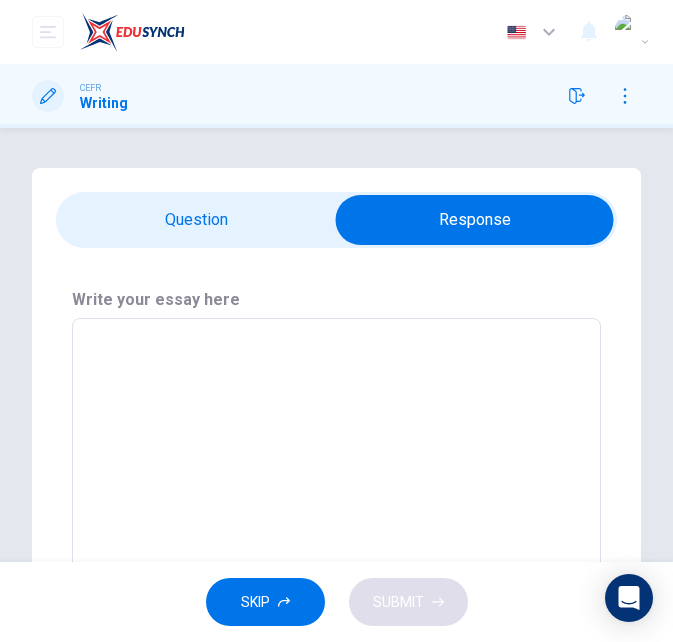 click at bounding box center [336, 468] 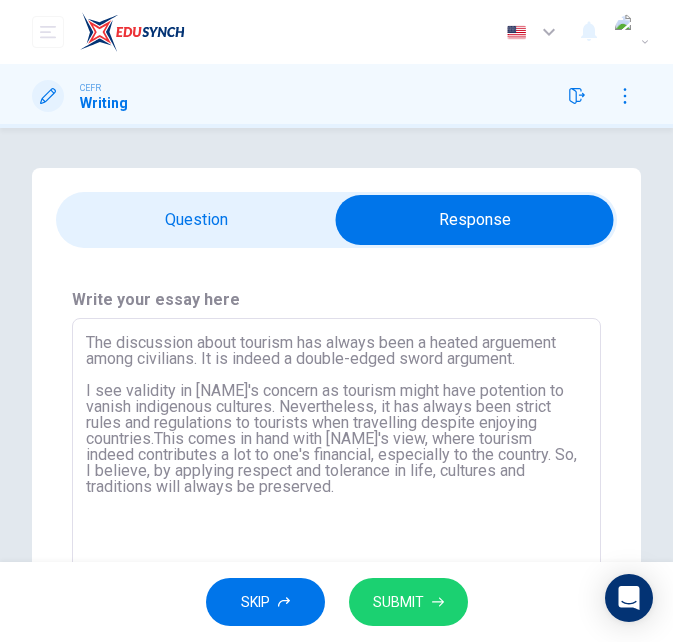 click on "The discussion about tourism has always been a heated arguement among civilians. It is indeed a double-edged sword argument.
I see validity in [NAME]'s concern as tourism might have potention to vanish indigenous cultures. Nevertheless, it has always been strict rules and regulations to tourists when travelling despite enjoying countries.This comes in hand with [NAME]'s view, where tourism indeed contributes a lot to one's financial, especially to the country. So, I believe, by applying respect and tolerance in life, cultures and traditions will always be preserved." at bounding box center (336, 468) 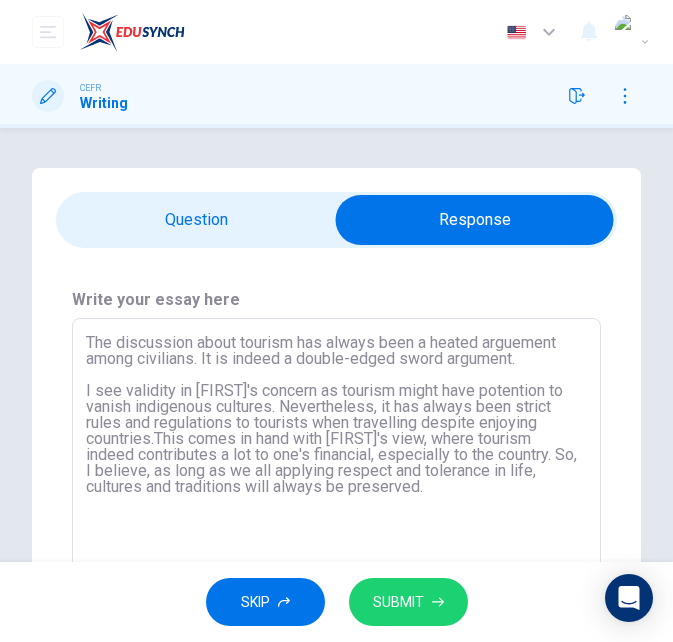click on "The discussion about tourism has always been a heated arguement among civilians. It is indeed a double-edged sword argument.
I see validity in [FIRST]'s concern as tourism might have potention to vanish indigenous cultures. Nevertheless, it has always been strict rules and regulations to tourists when travelling despite enjoying countries.This comes in hand with [FIRST]'s view, where tourism indeed contributes a lot to one's financial, especially to the country. So, I believe, as long as we all applying respect and tolerance in life, cultures and traditions will always be preserved." at bounding box center (336, 468) 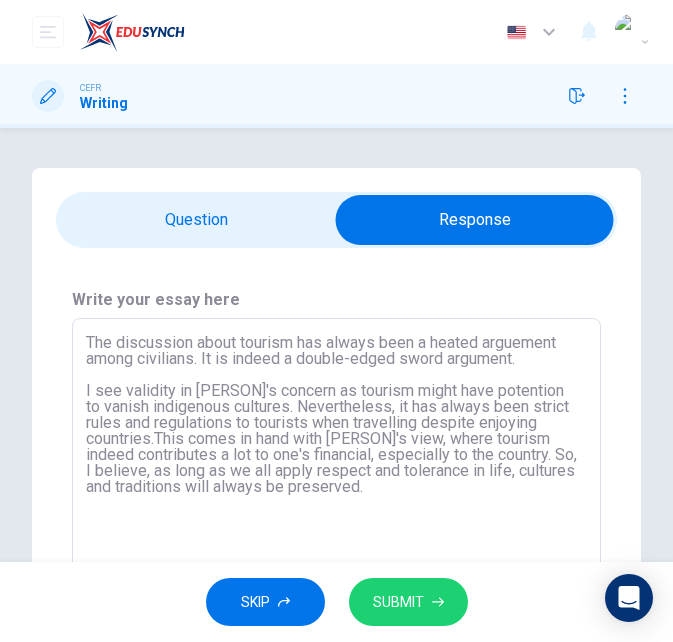 type on "The discussion about tourism has always been a heated arguement among civilians. It is indeed a double-edged sword argument.
I see validity in [PERSON]'s concern as tourism might have potention to vanish indigenous cultures. Nevertheless, it has always been strict rules and regulations to tourists when travelling despite enjoying countries.This comes in hand with [PERSON]'s view, where tourism indeed contributes a lot to one's financial, especially to the country. So, I believe, as long as we all apply respect and tolerance in life, cultures and traditions will always be preserved." 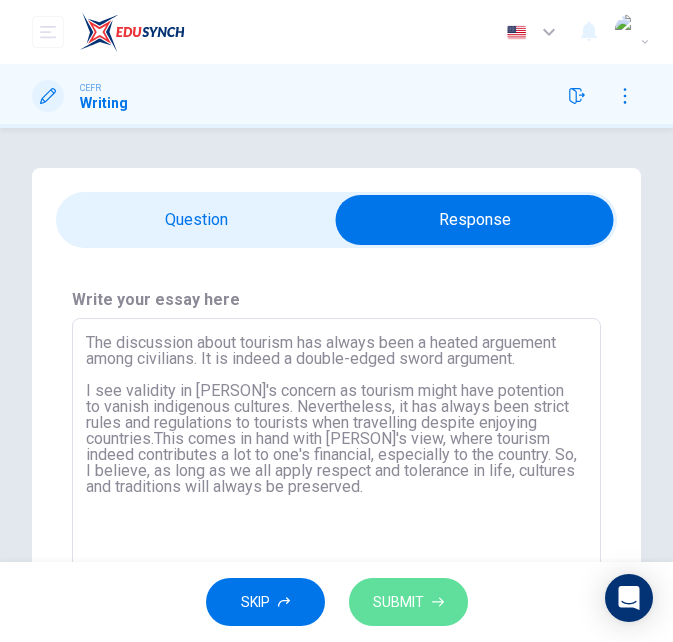 click on "SUBMIT" at bounding box center (398, 602) 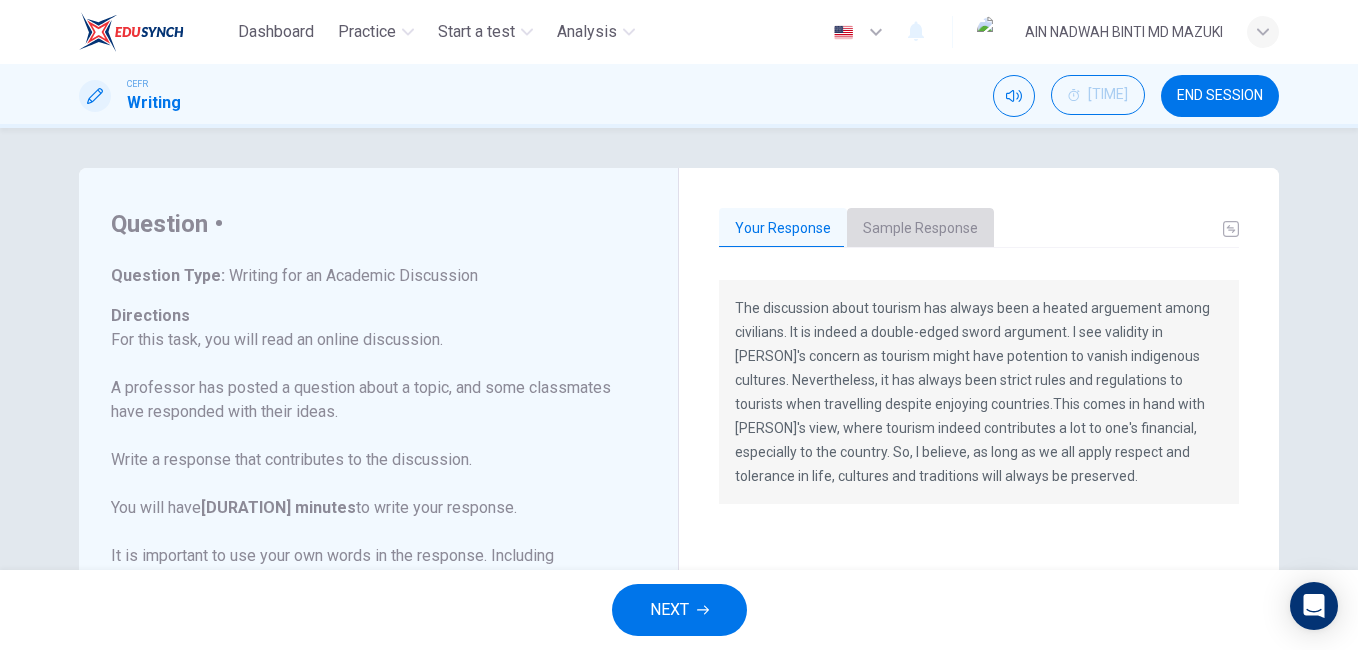 click on "Sample Response" at bounding box center (920, 229) 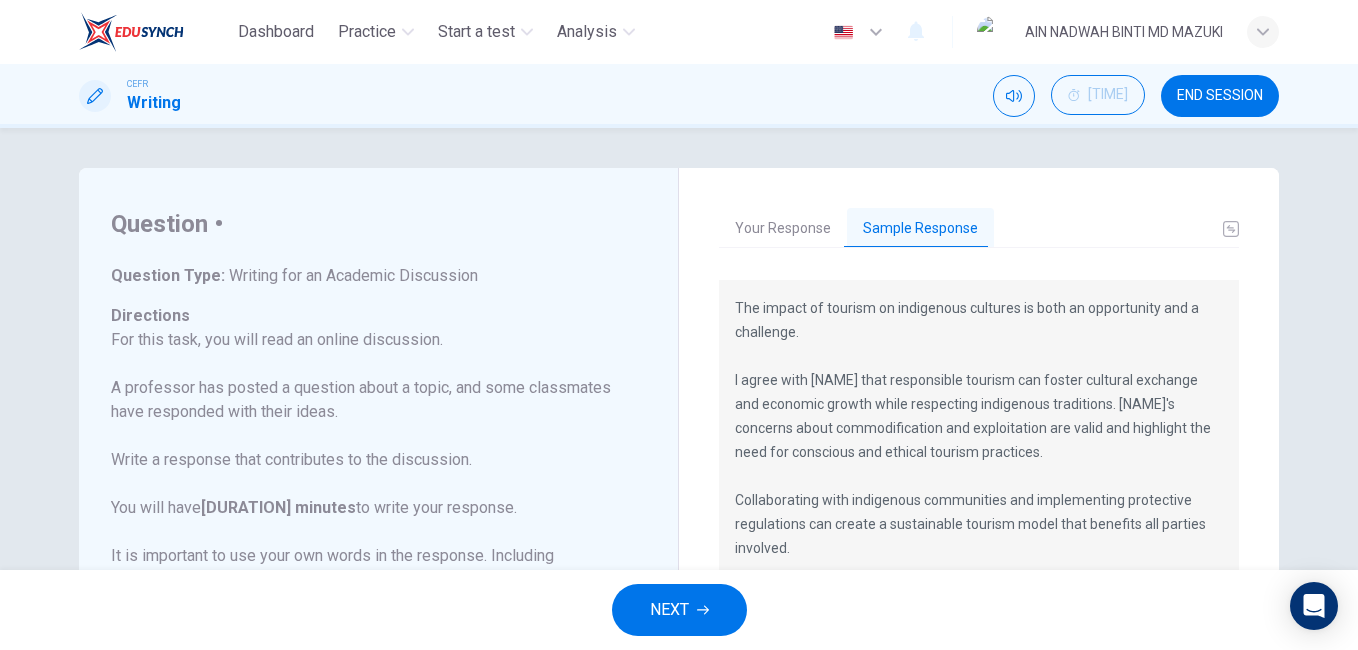 click on "END SESSION" at bounding box center [1220, 96] 